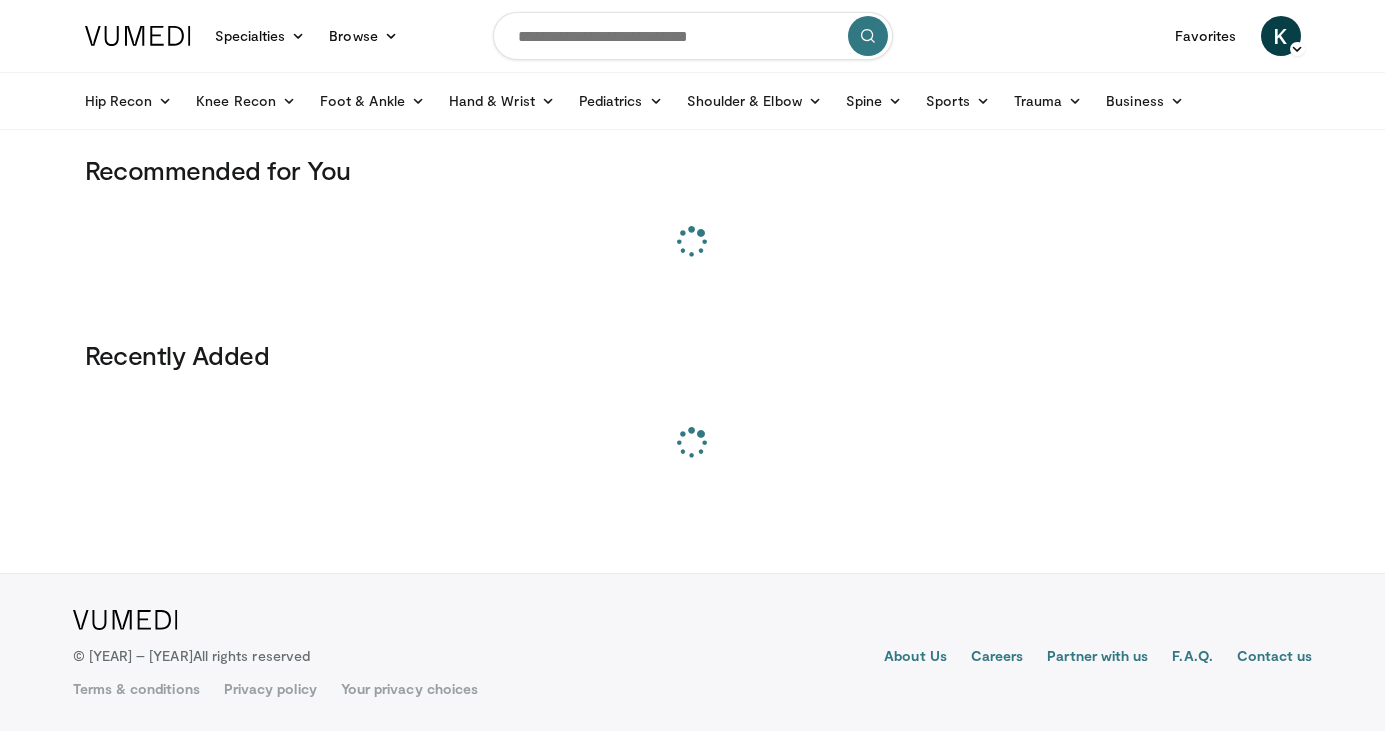 scroll, scrollTop: 0, scrollLeft: 0, axis: both 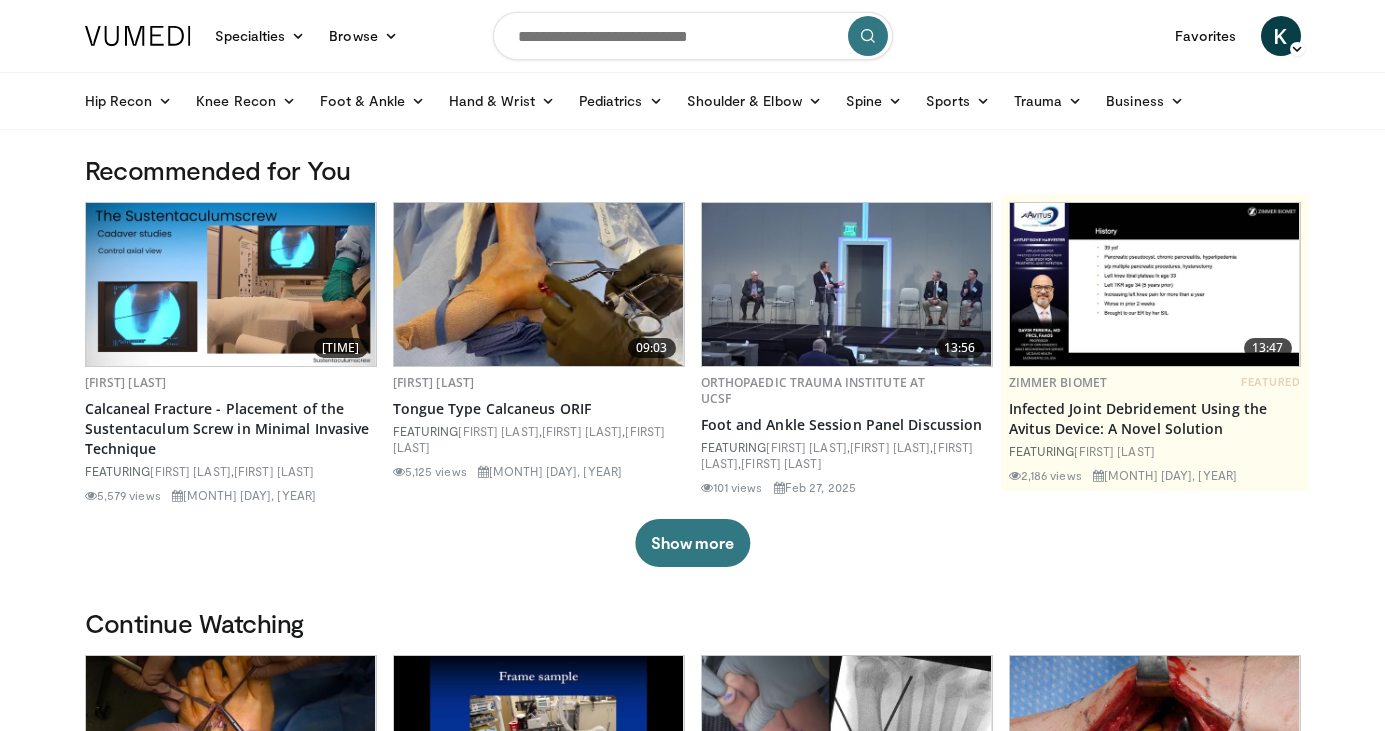 click at bounding box center [693, 36] 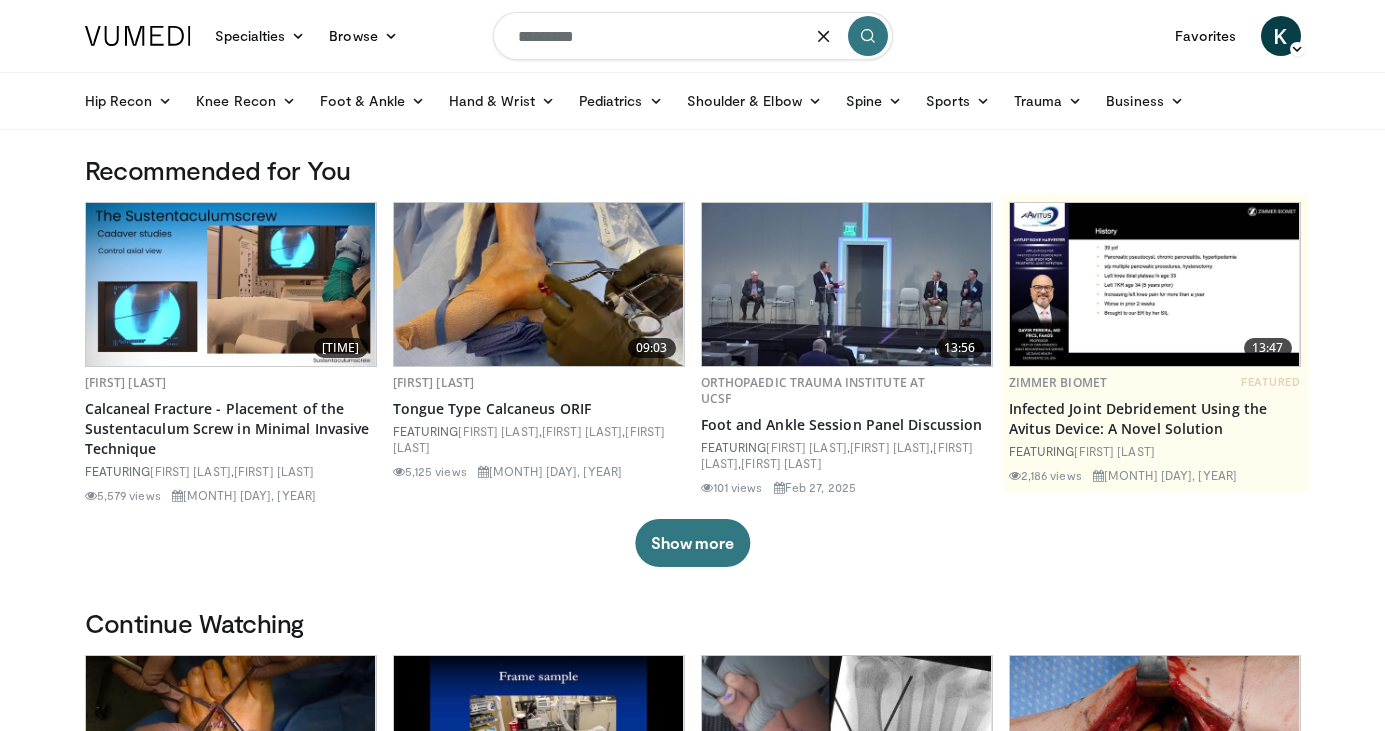 type on "*********" 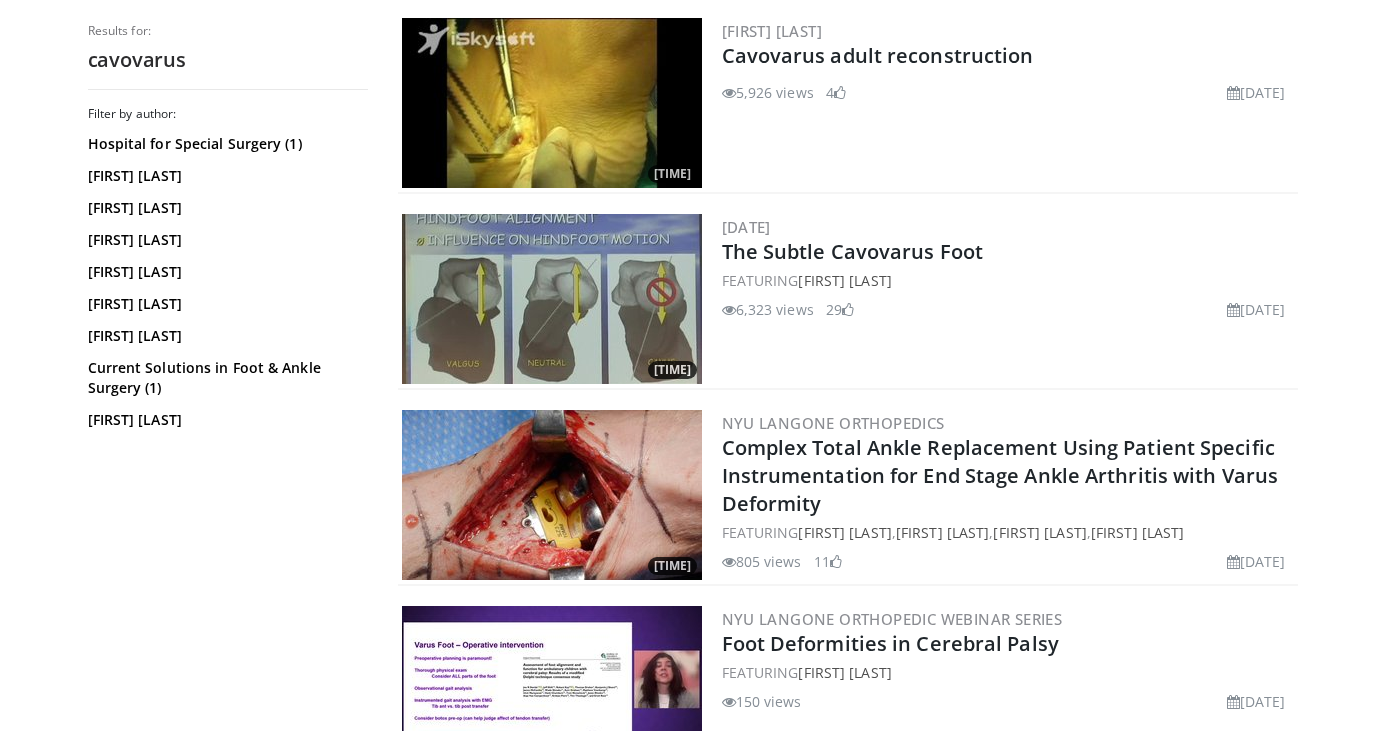 scroll, scrollTop: 308, scrollLeft: 0, axis: vertical 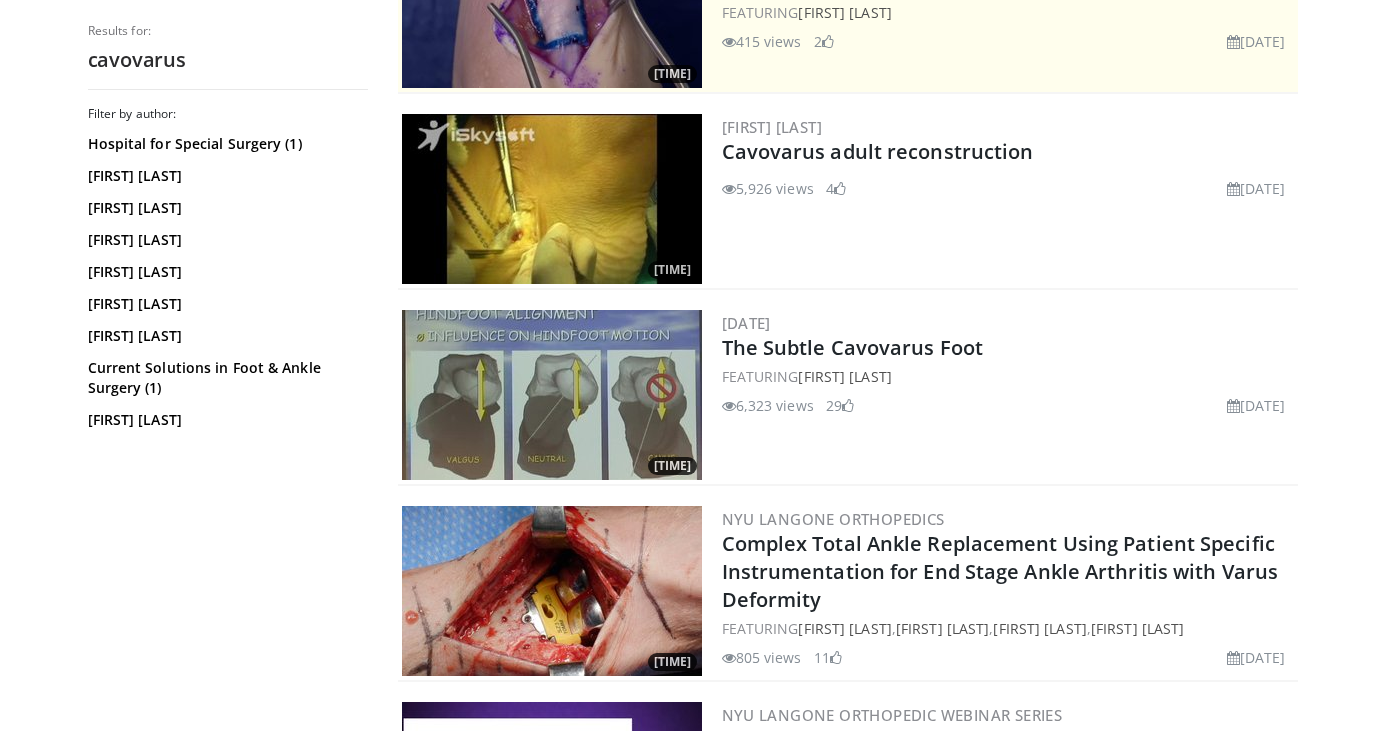 click at bounding box center [552, 395] 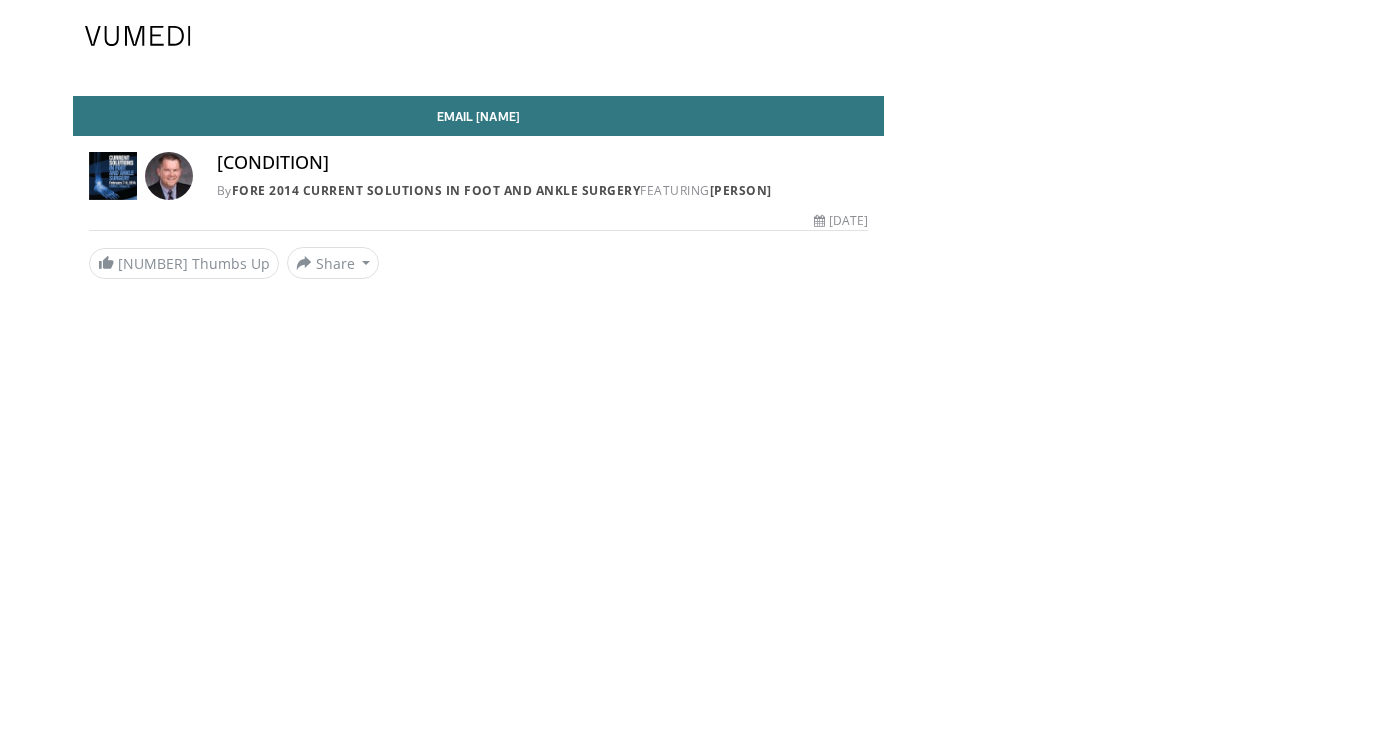 scroll, scrollTop: 0, scrollLeft: 0, axis: both 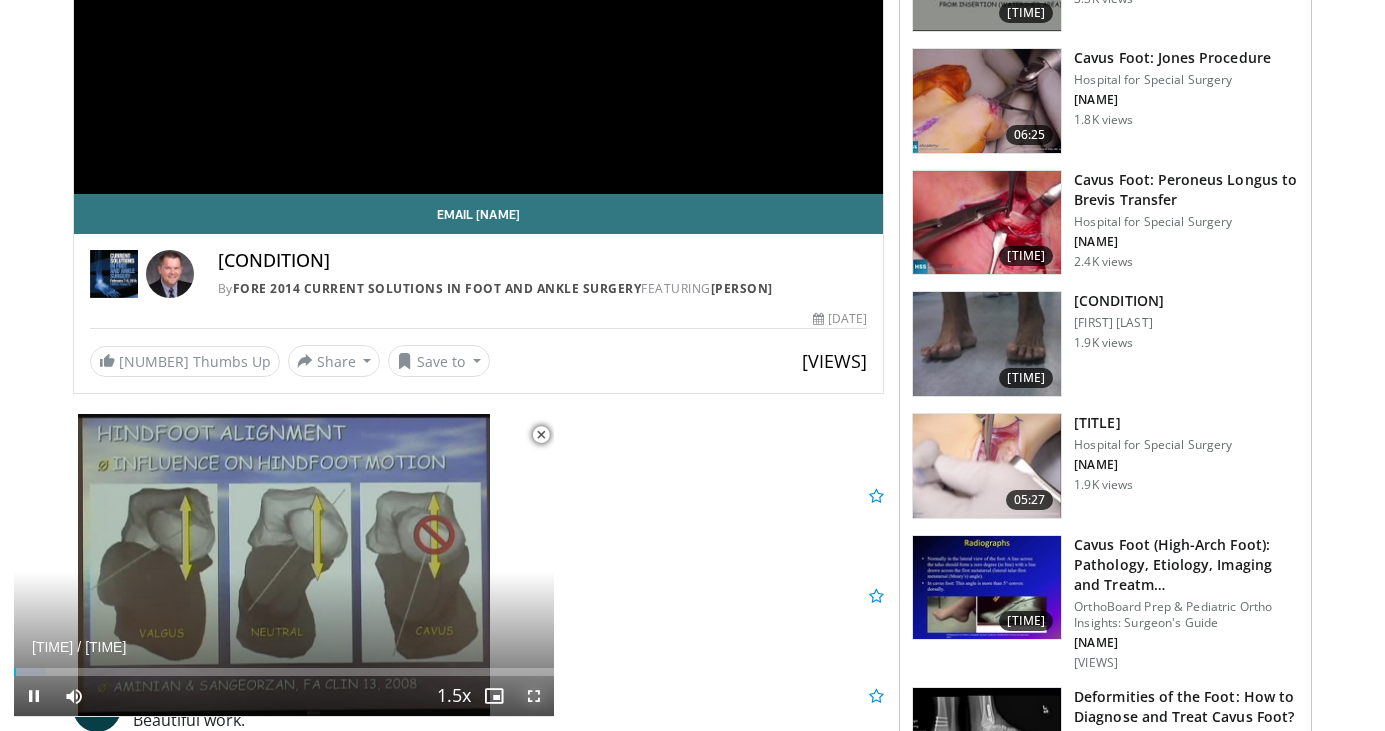 click at bounding box center [534, 696] 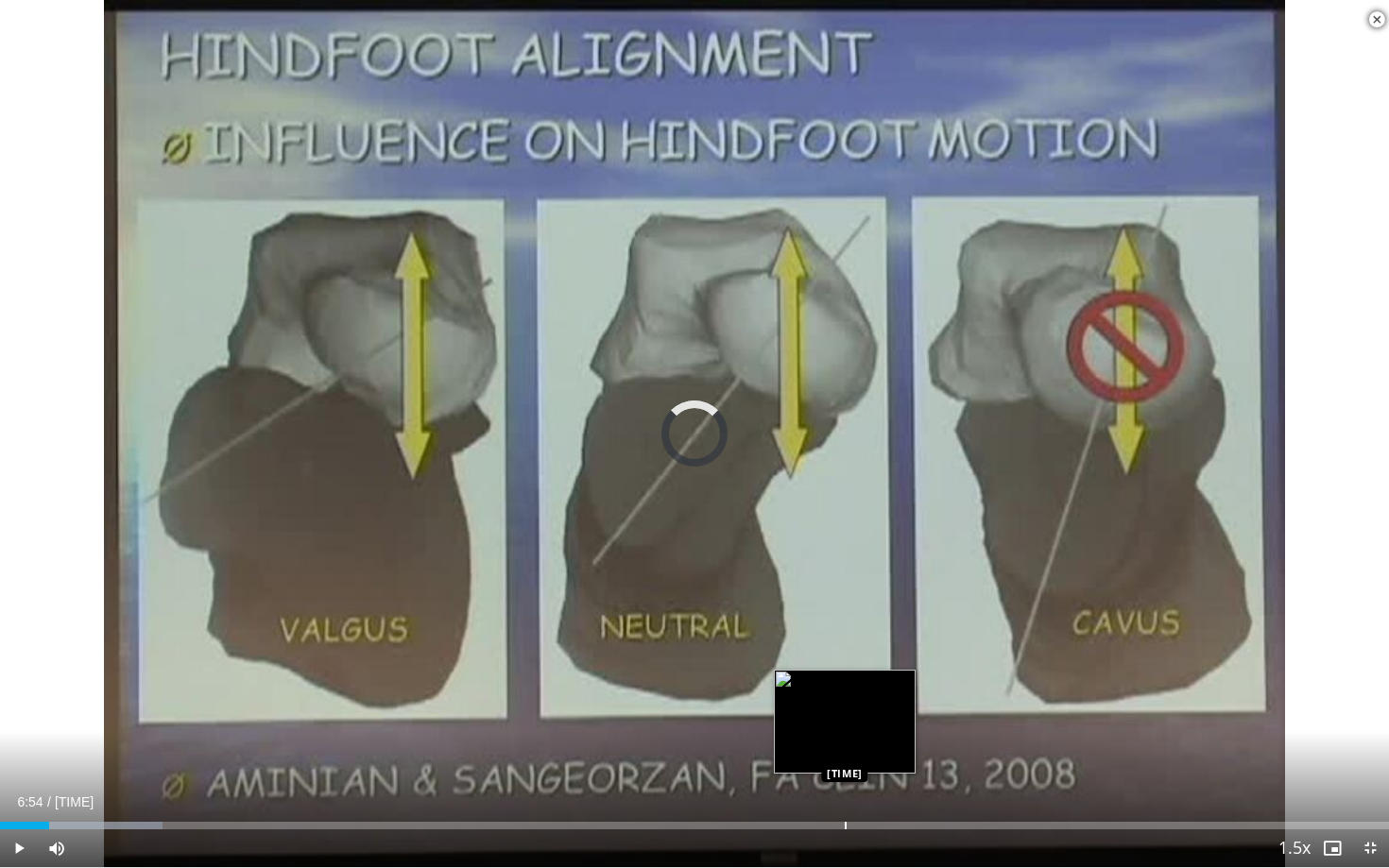 click on "Loaded : [PERCENTAGE] [TIME] [TIME]" at bounding box center (694, 820) 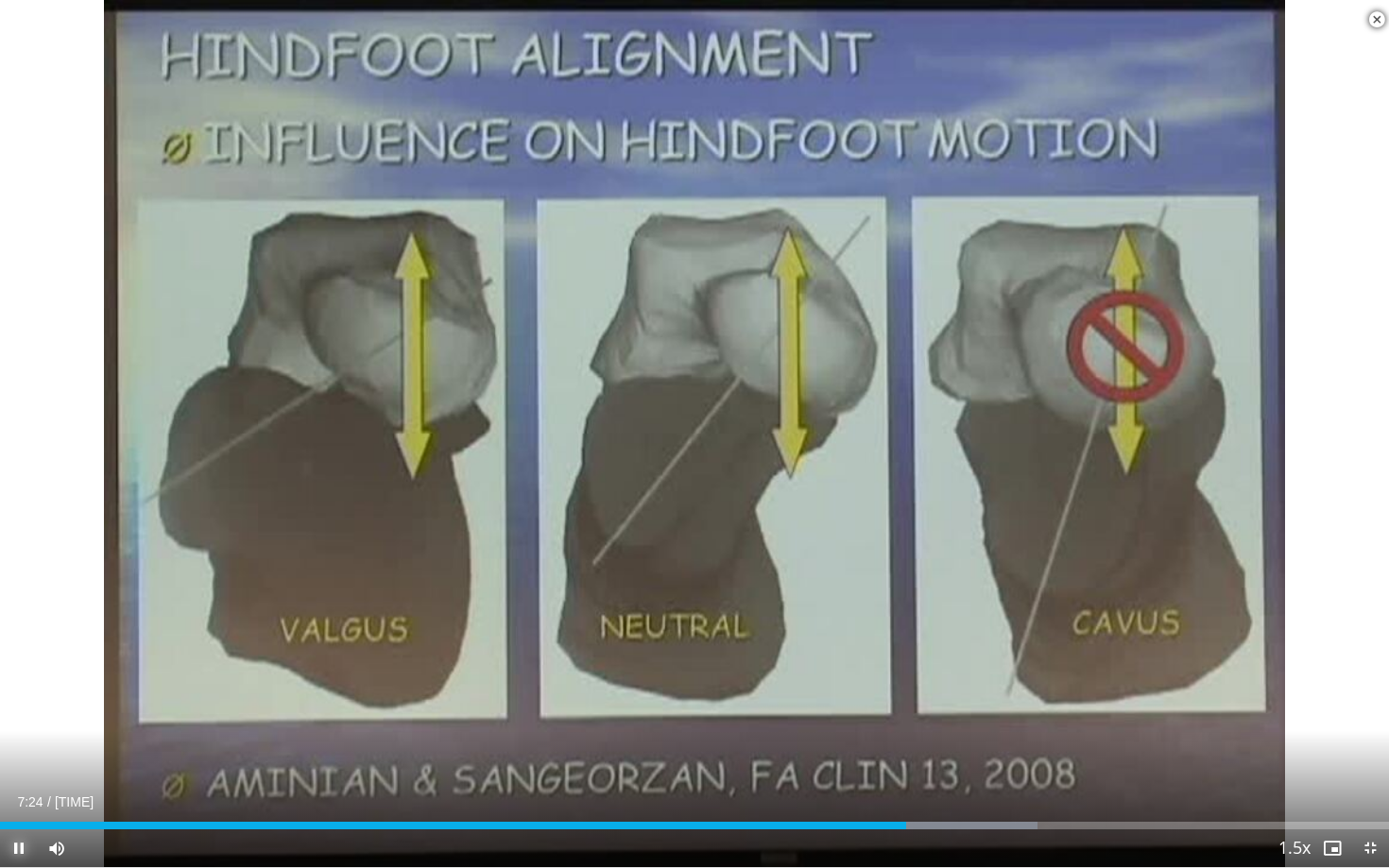 click at bounding box center [19, 848] 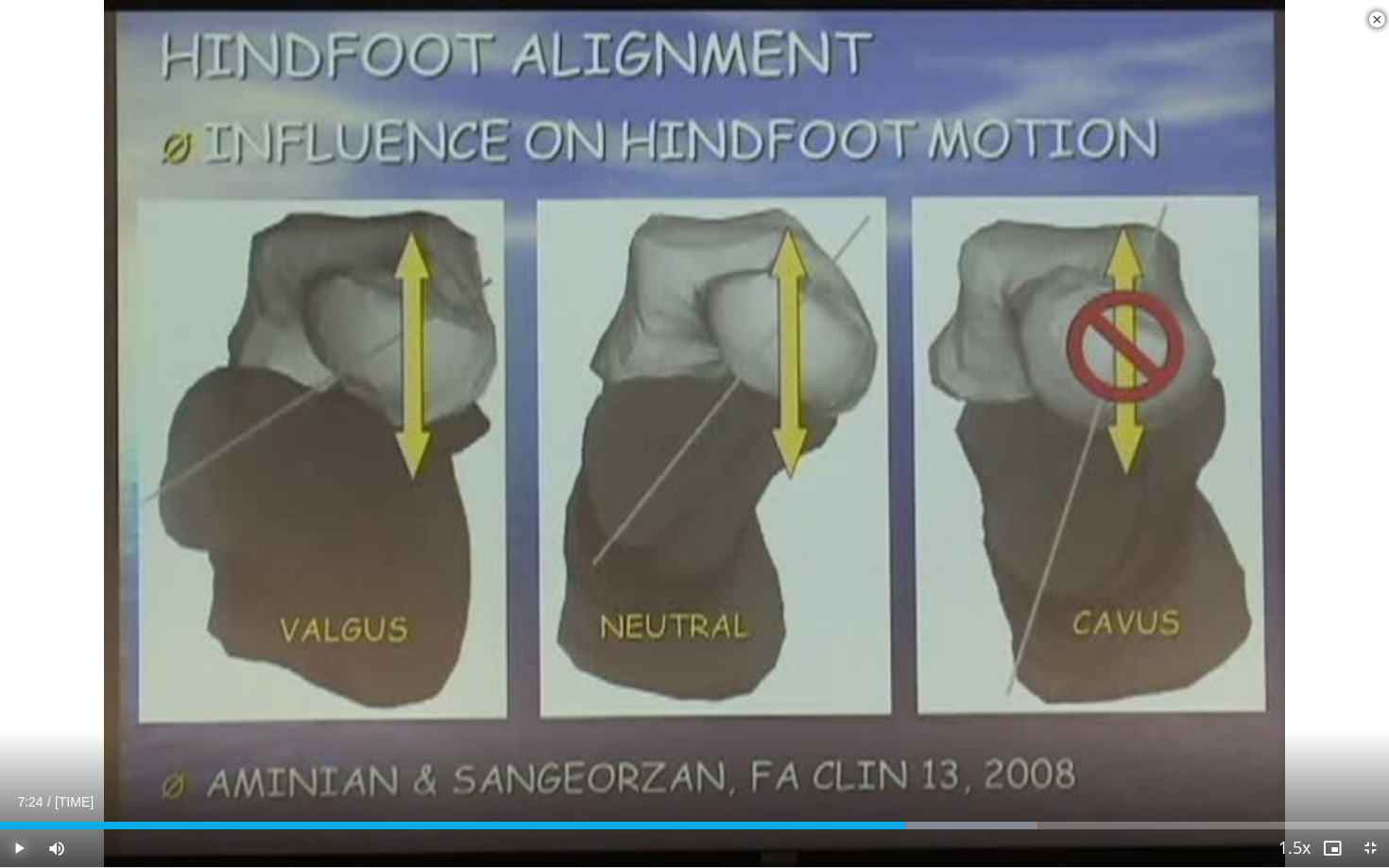 click at bounding box center [19, 848] 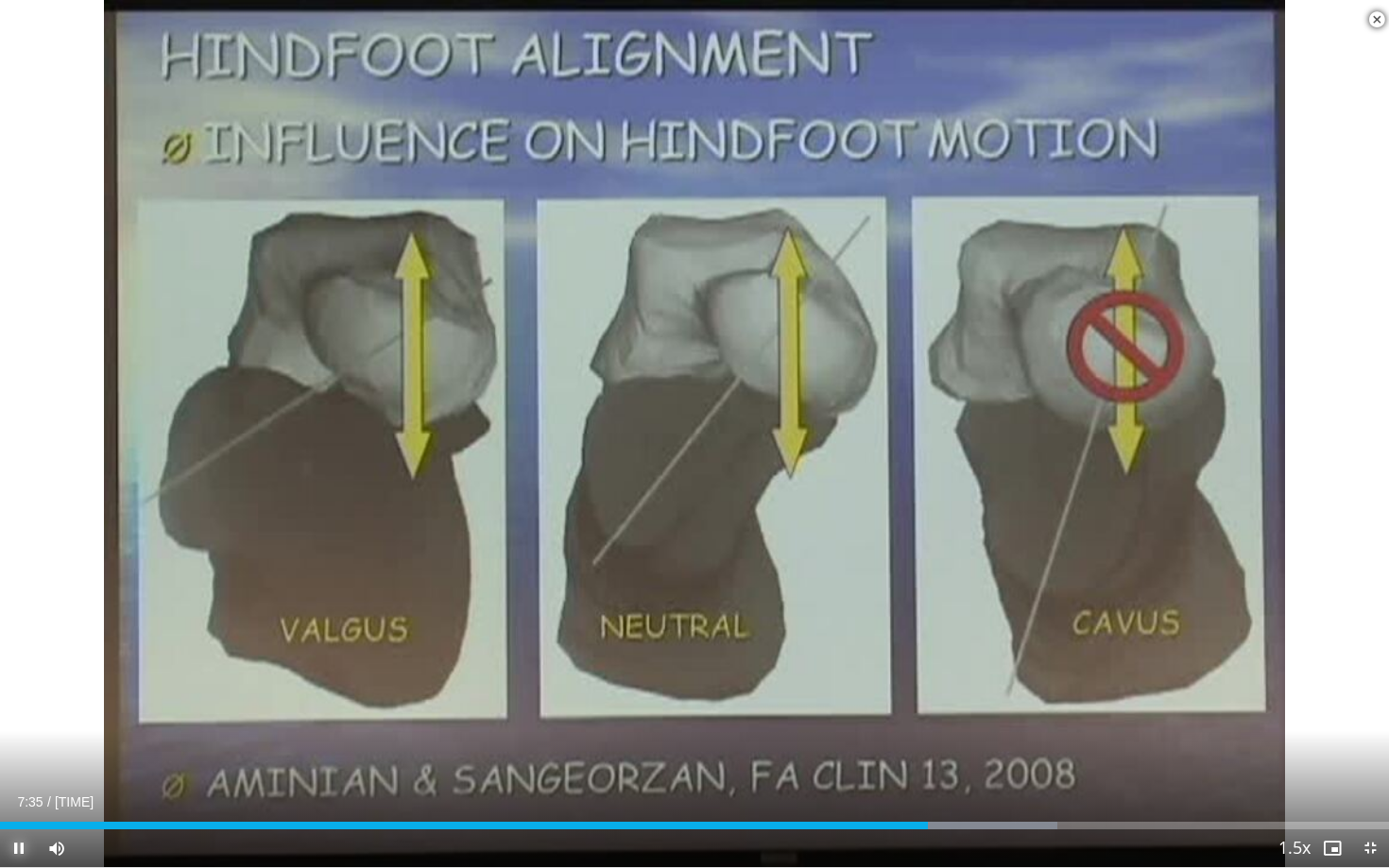 click at bounding box center (19, 848) 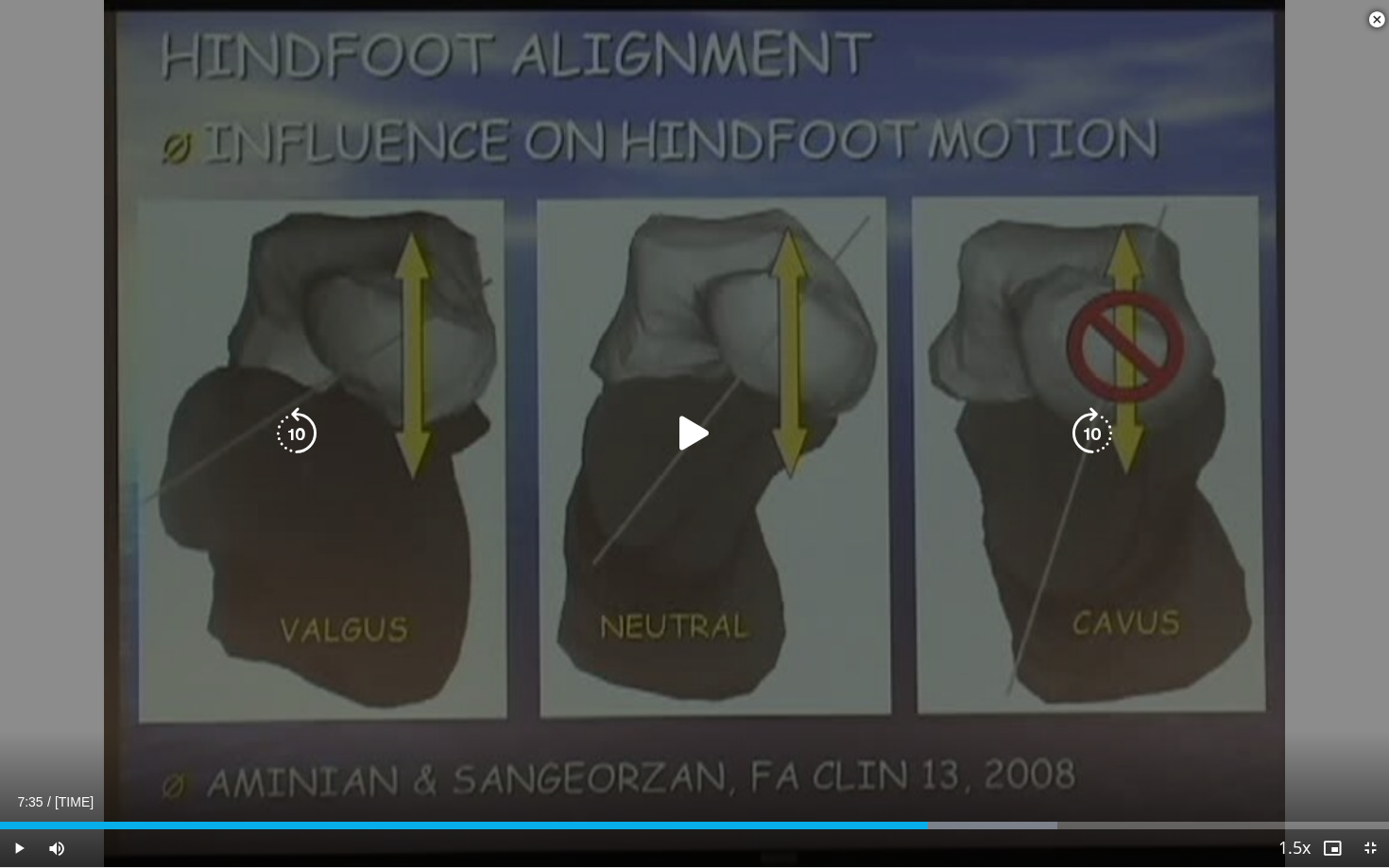 click at bounding box center [694, 434] 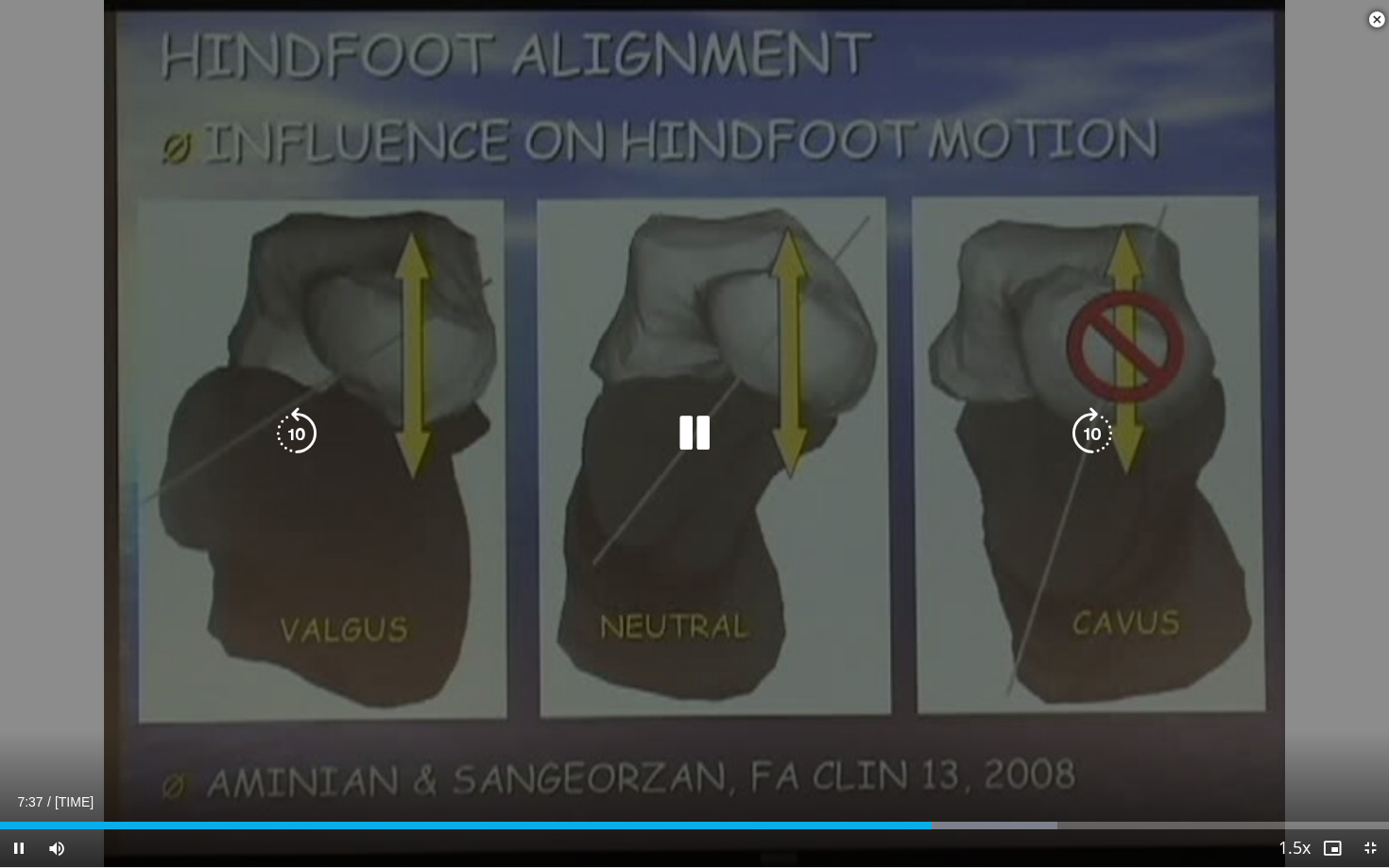 click at bounding box center [694, 434] 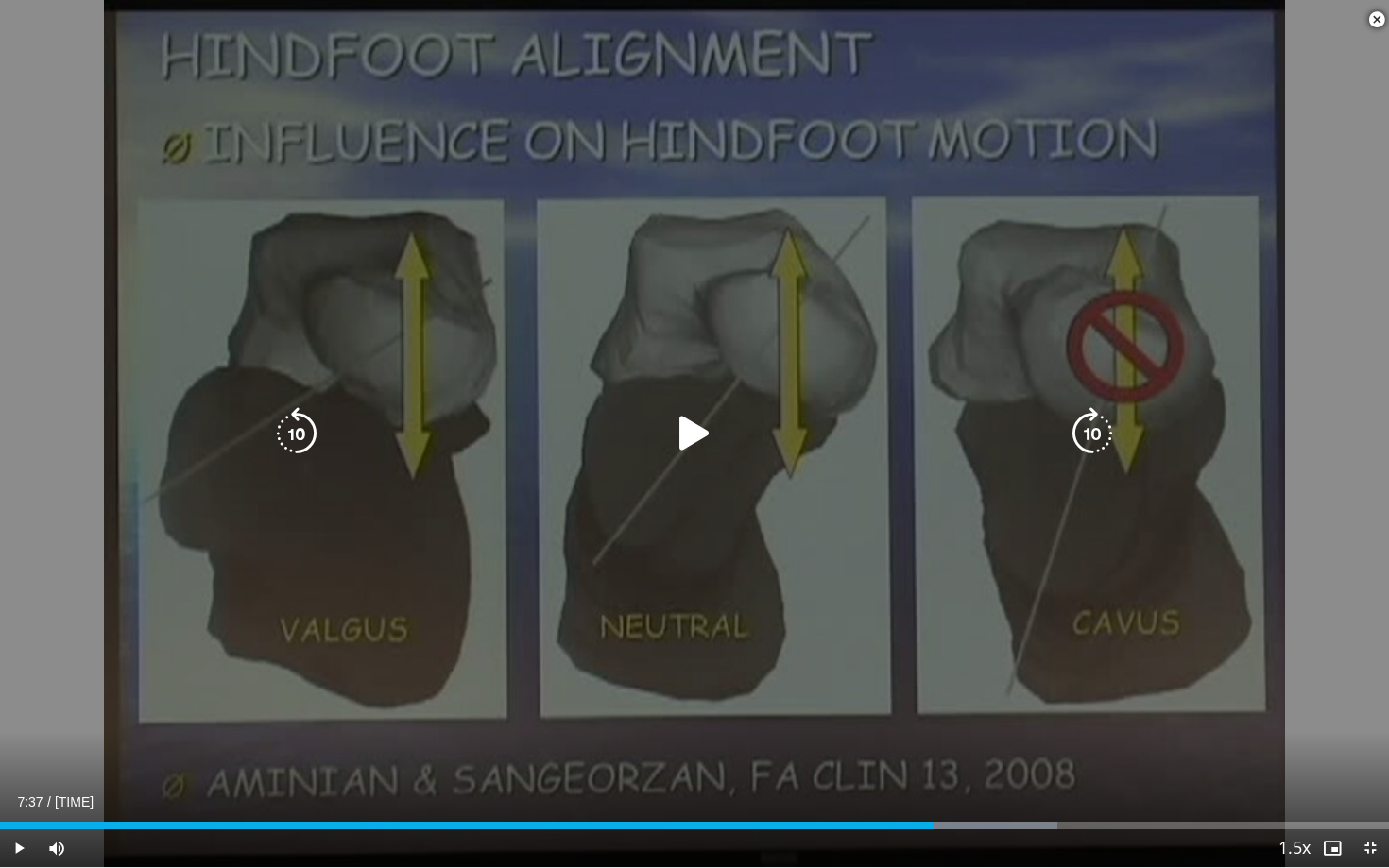 click at bounding box center (694, 434) 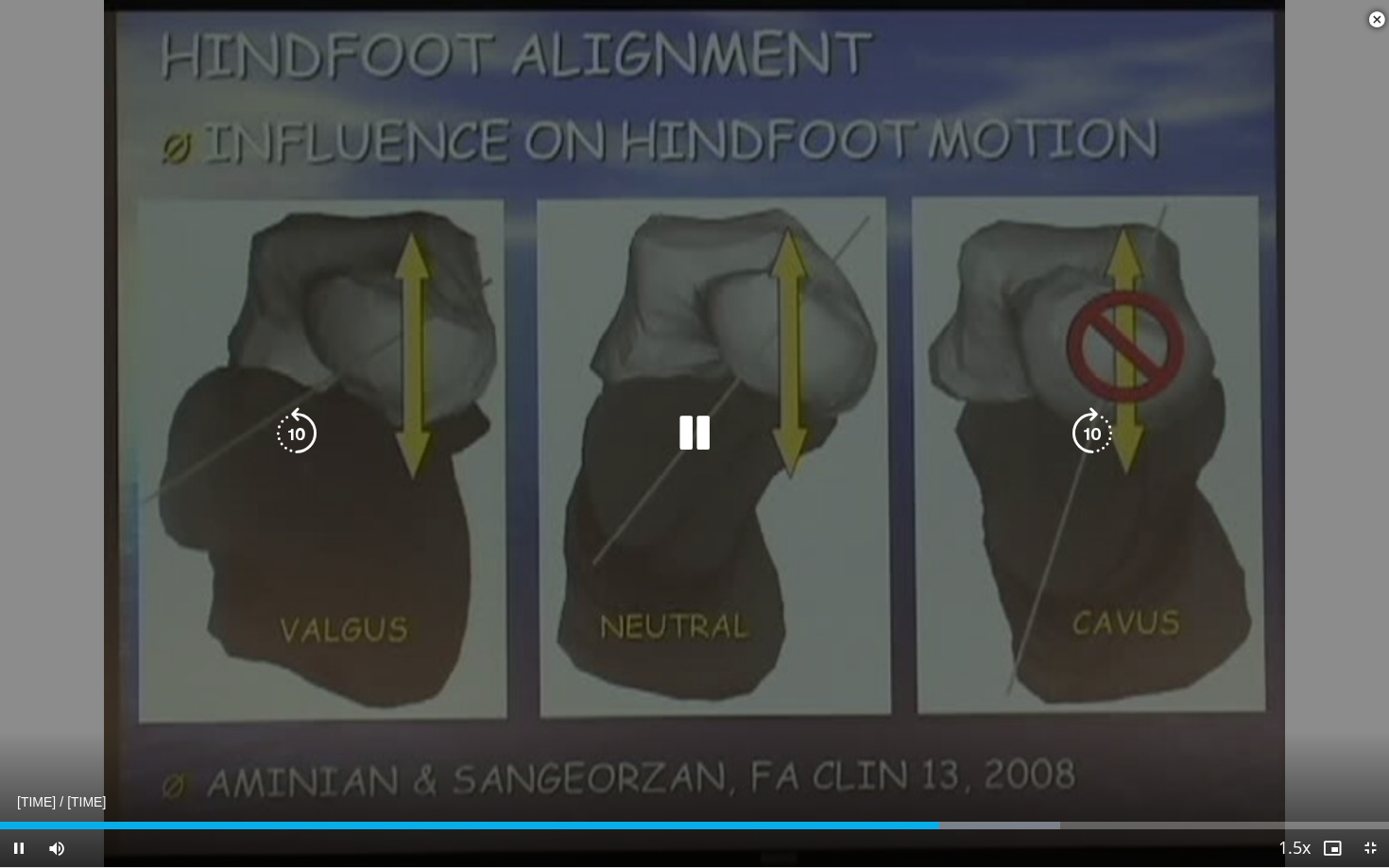 click at bounding box center [694, 434] 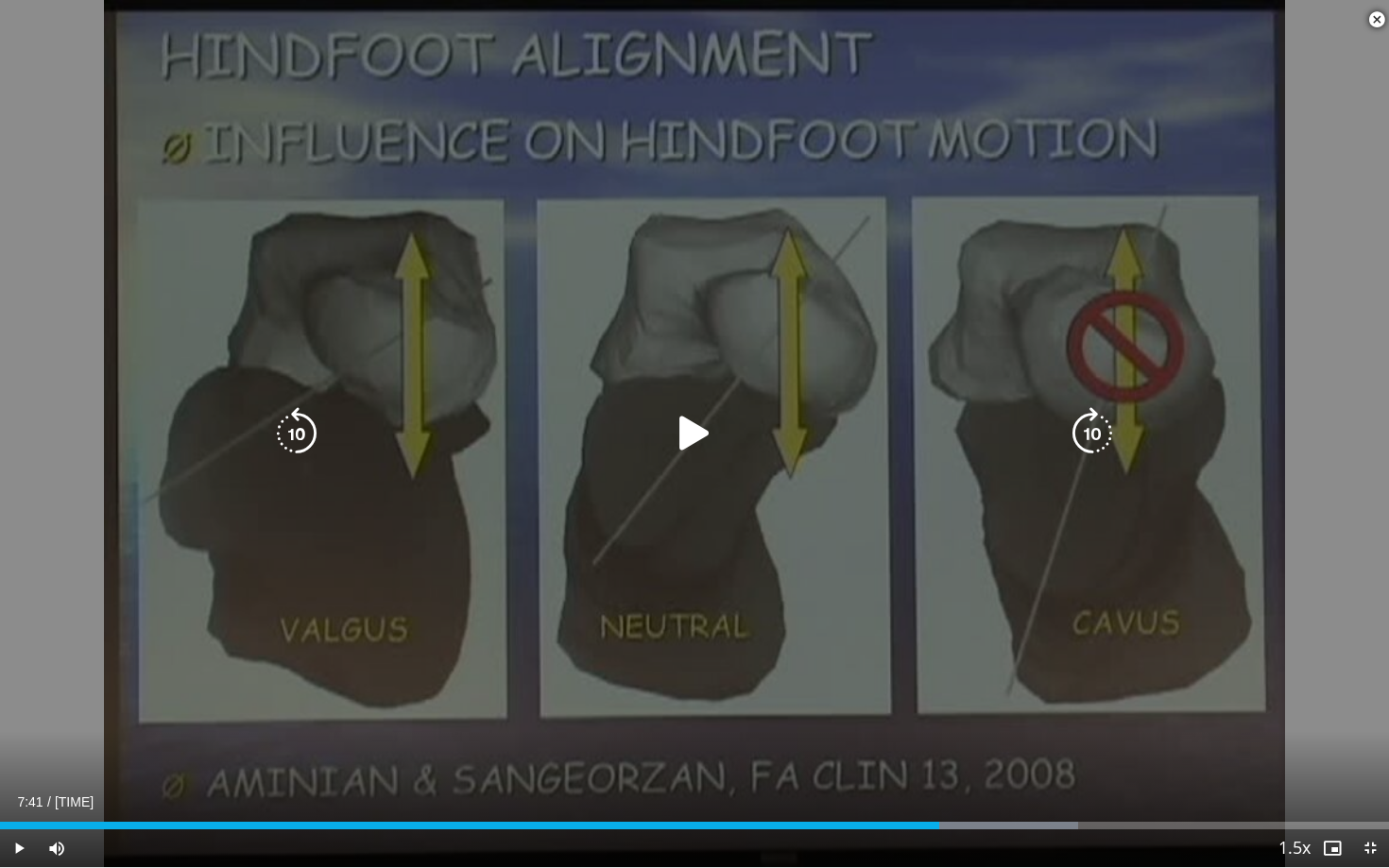 click at bounding box center [694, 434] 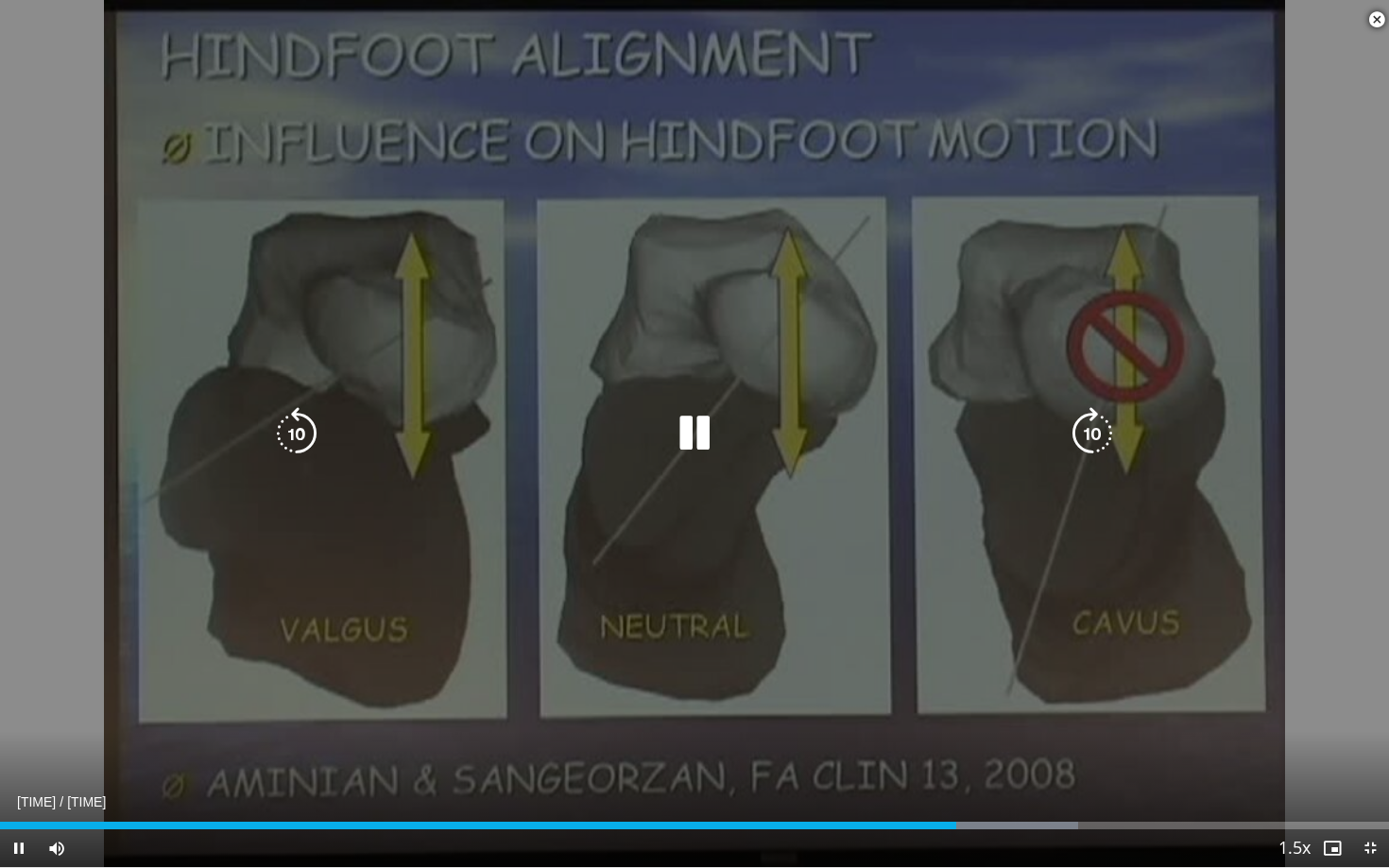 click at bounding box center (694, 434) 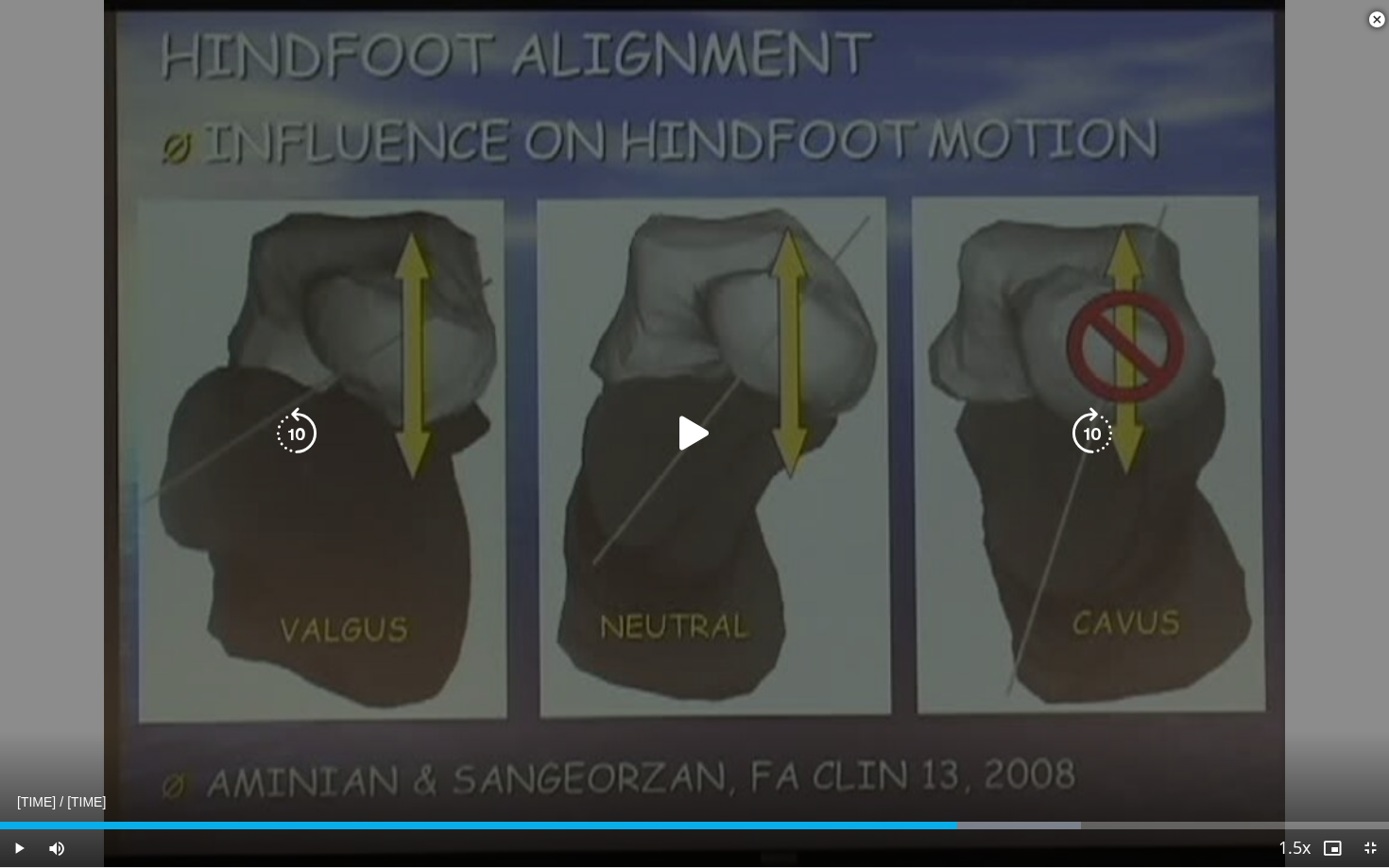 click at bounding box center (694, 434) 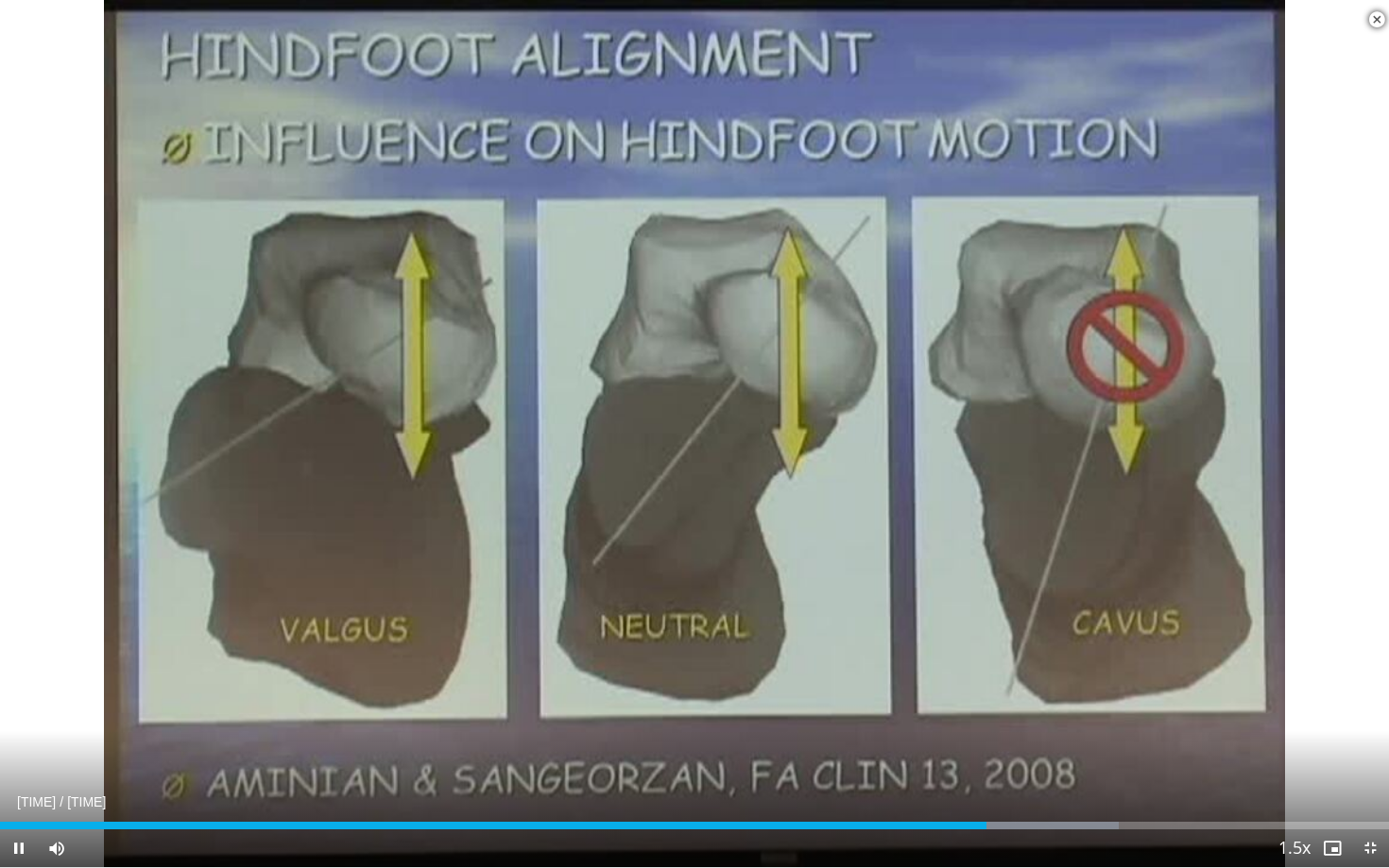 click on "[TIME]
[ACTION]
[ACTION]" at bounding box center (694, 434) 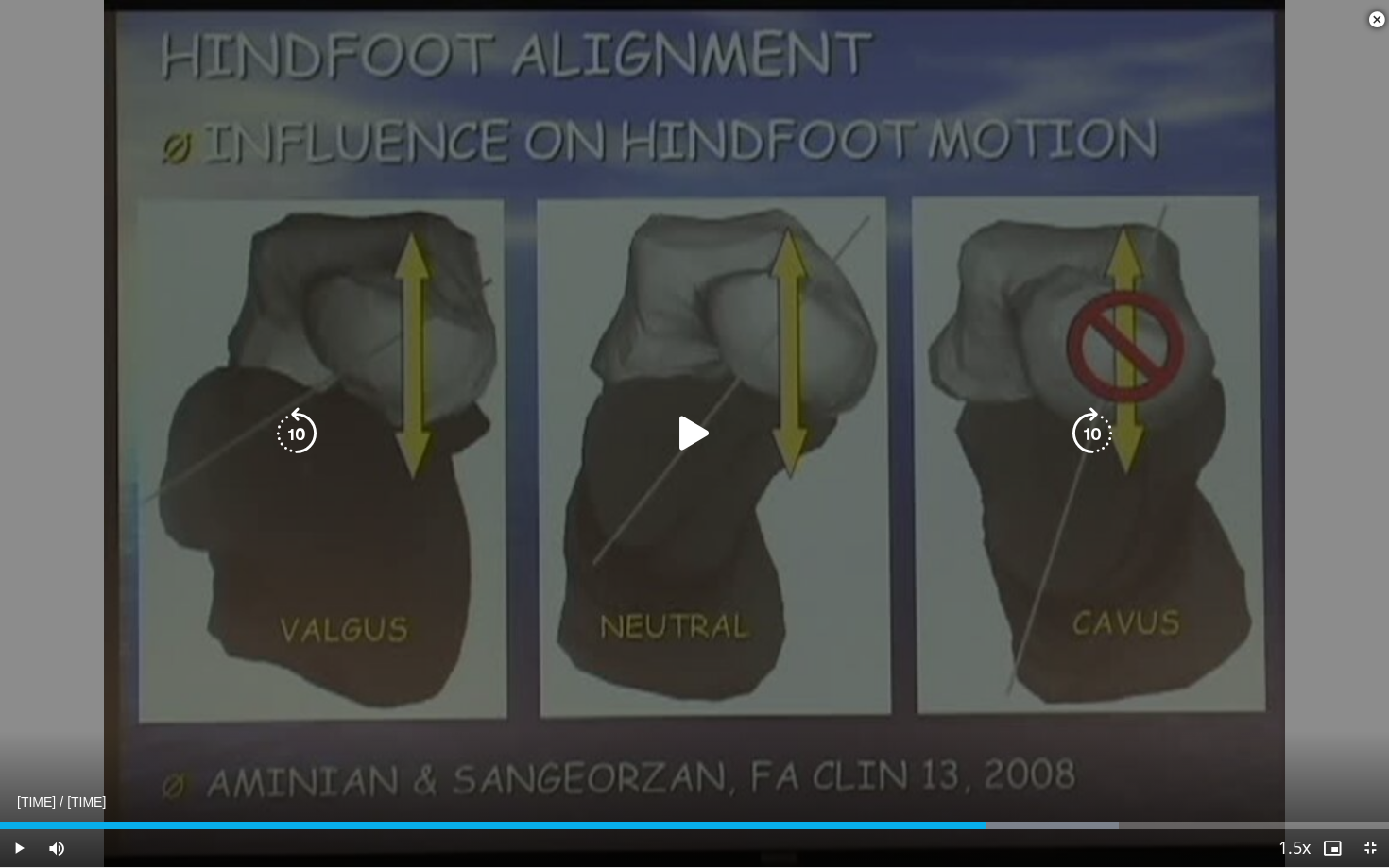 click at bounding box center (694, 434) 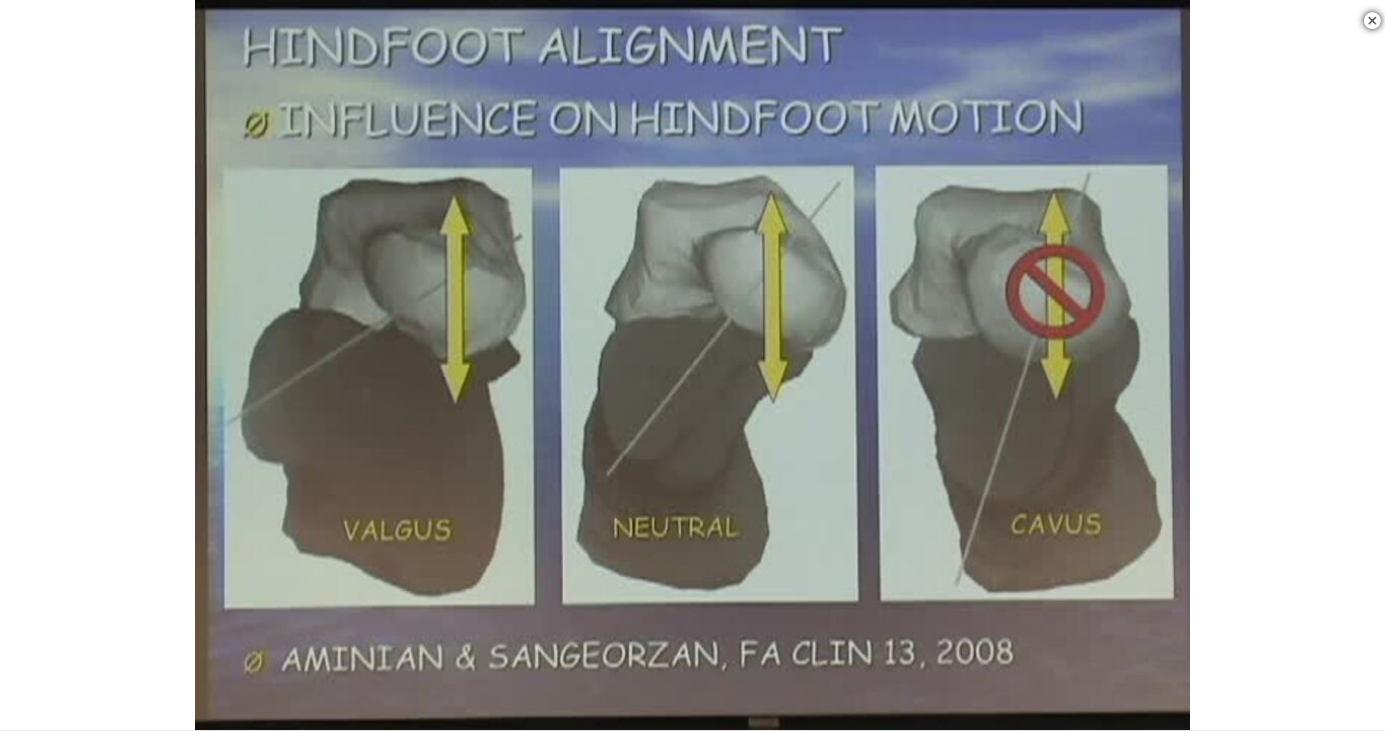 scroll, scrollTop: 1303, scrollLeft: 0, axis: vertical 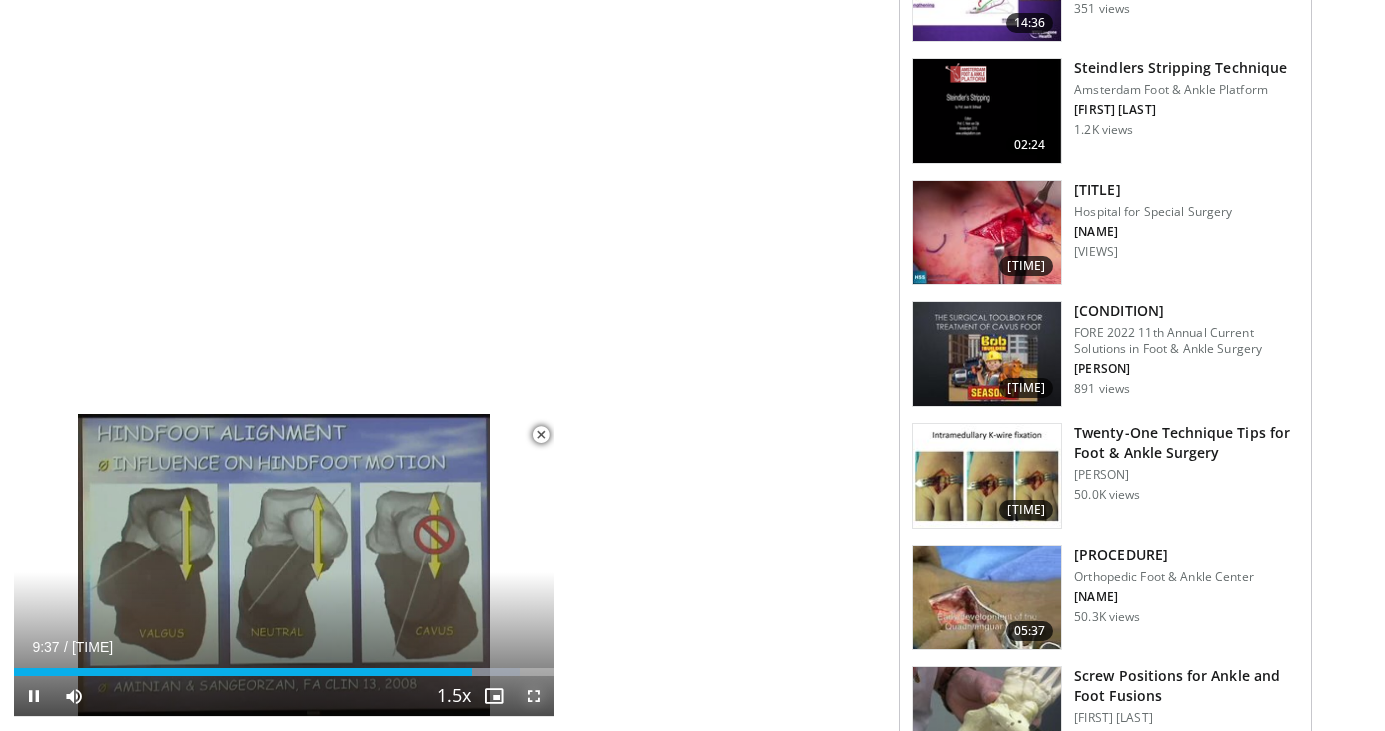 click at bounding box center (534, 696) 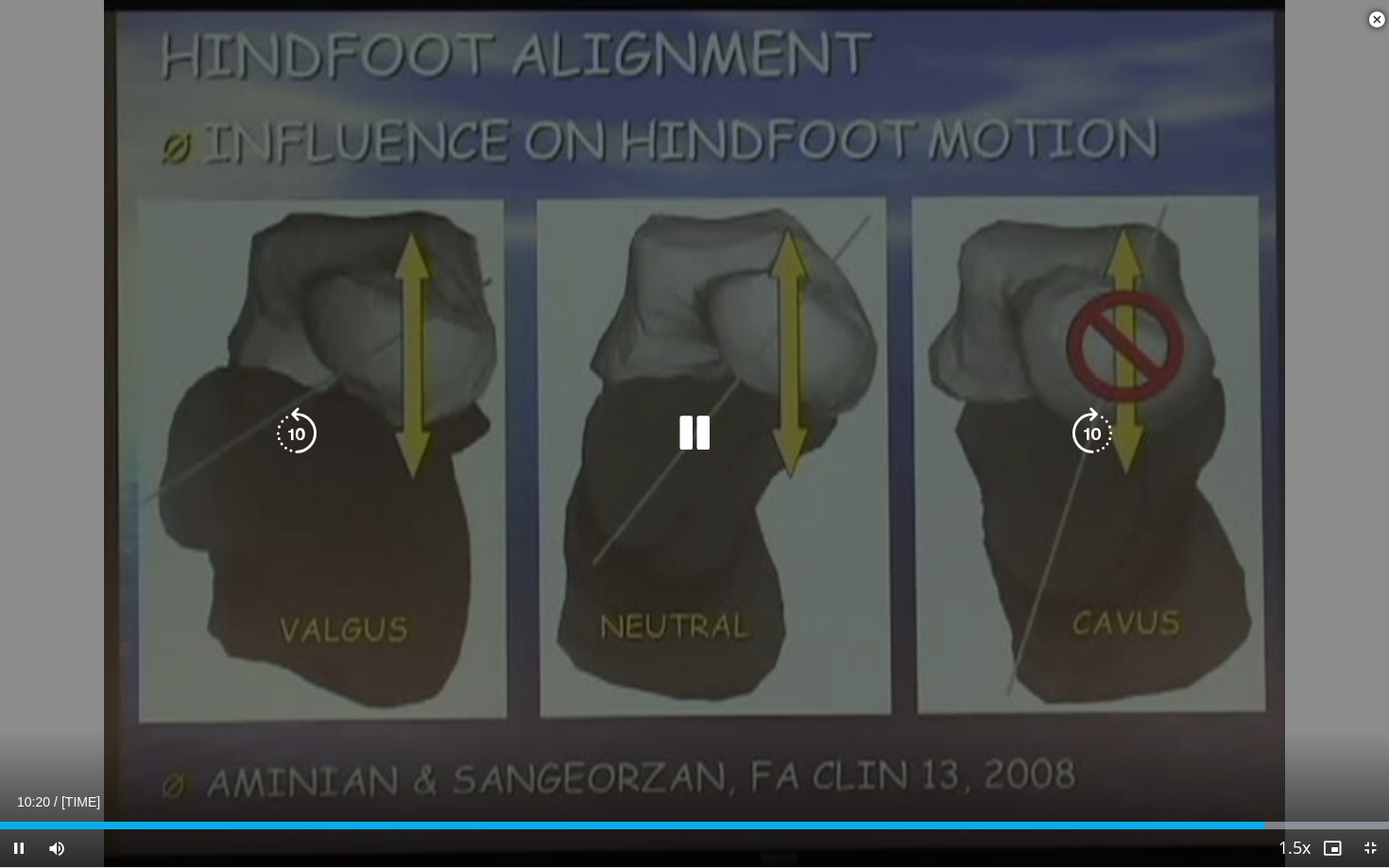 click at bounding box center (694, 434) 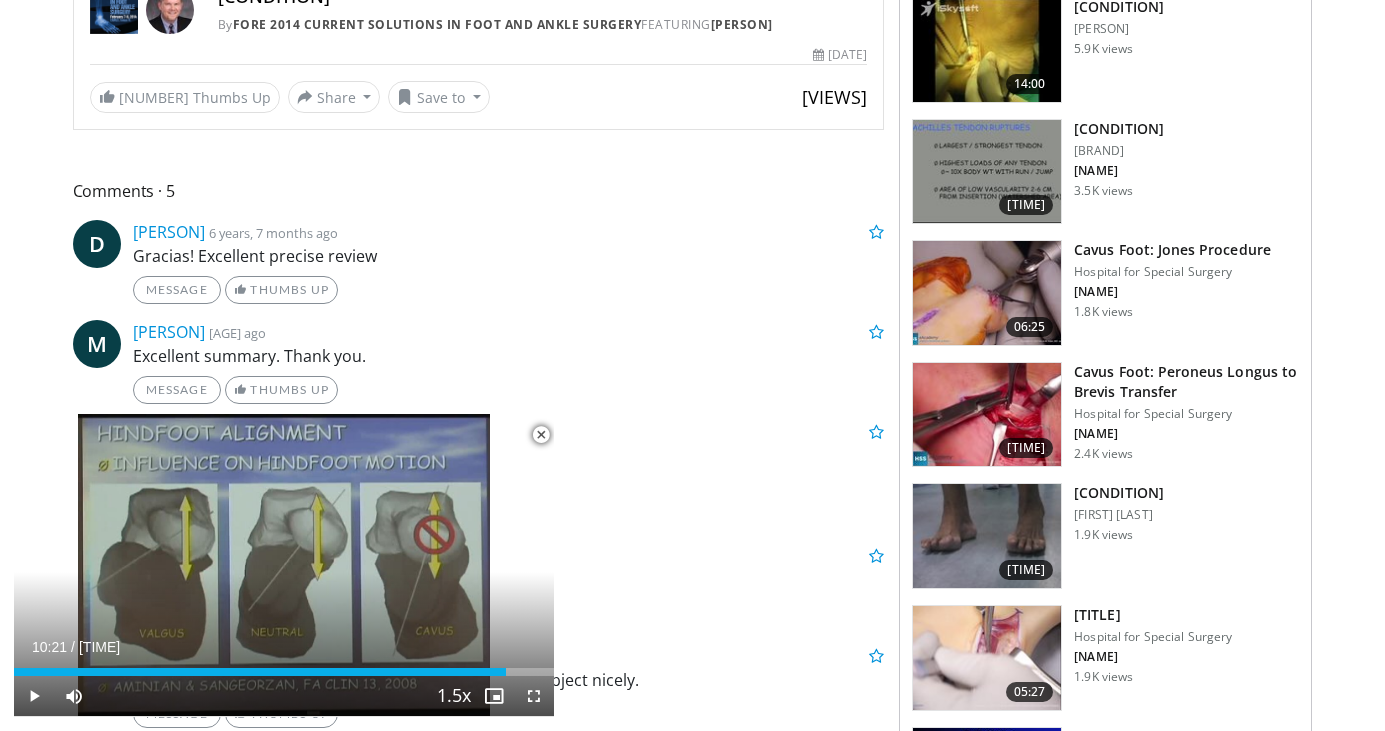 scroll, scrollTop: 0, scrollLeft: 0, axis: both 